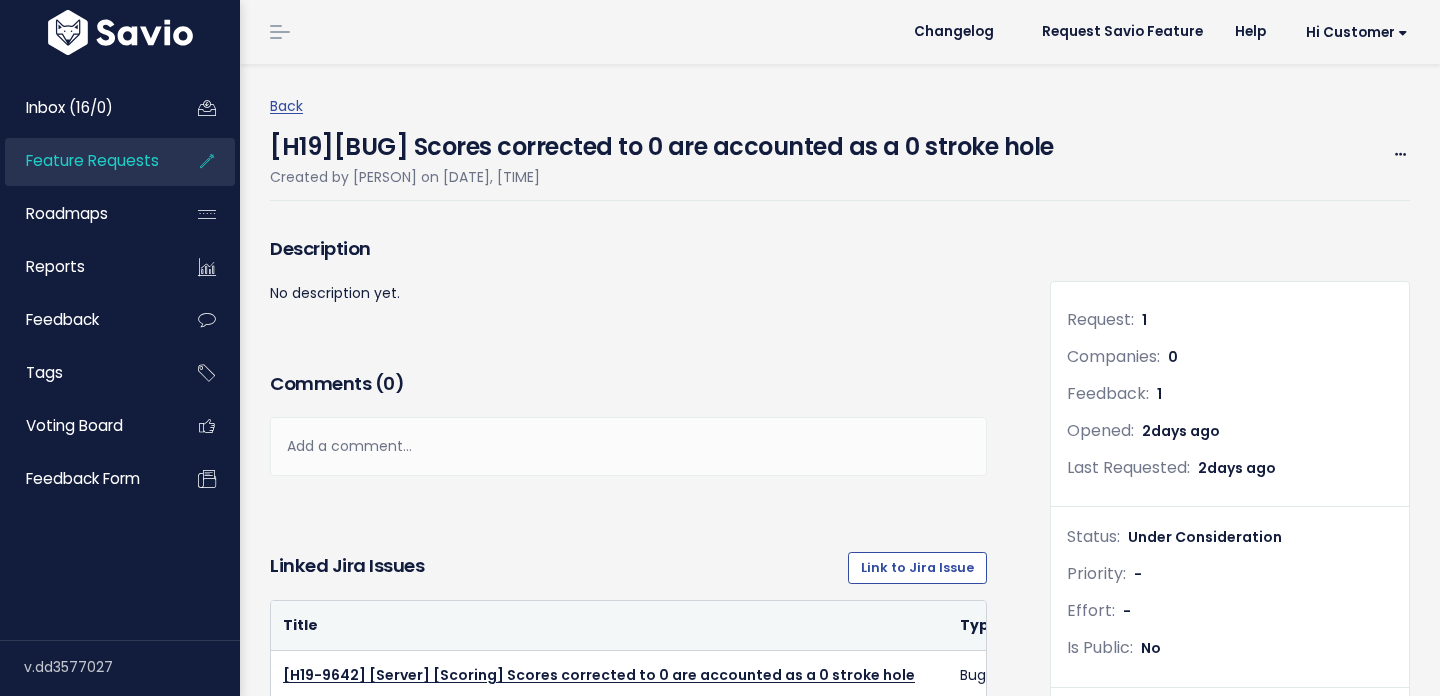 scroll, scrollTop: 0, scrollLeft: 0, axis: both 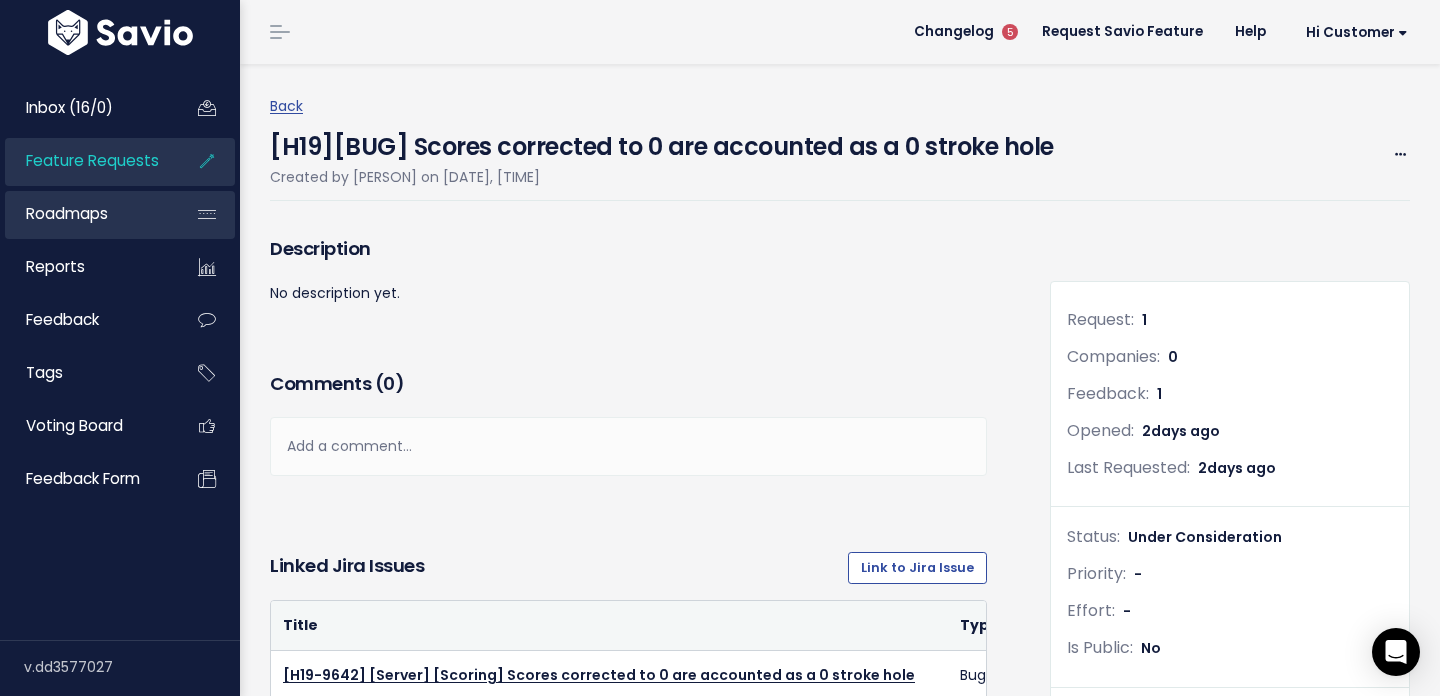 click on "Roadmaps" at bounding box center (67, 213) 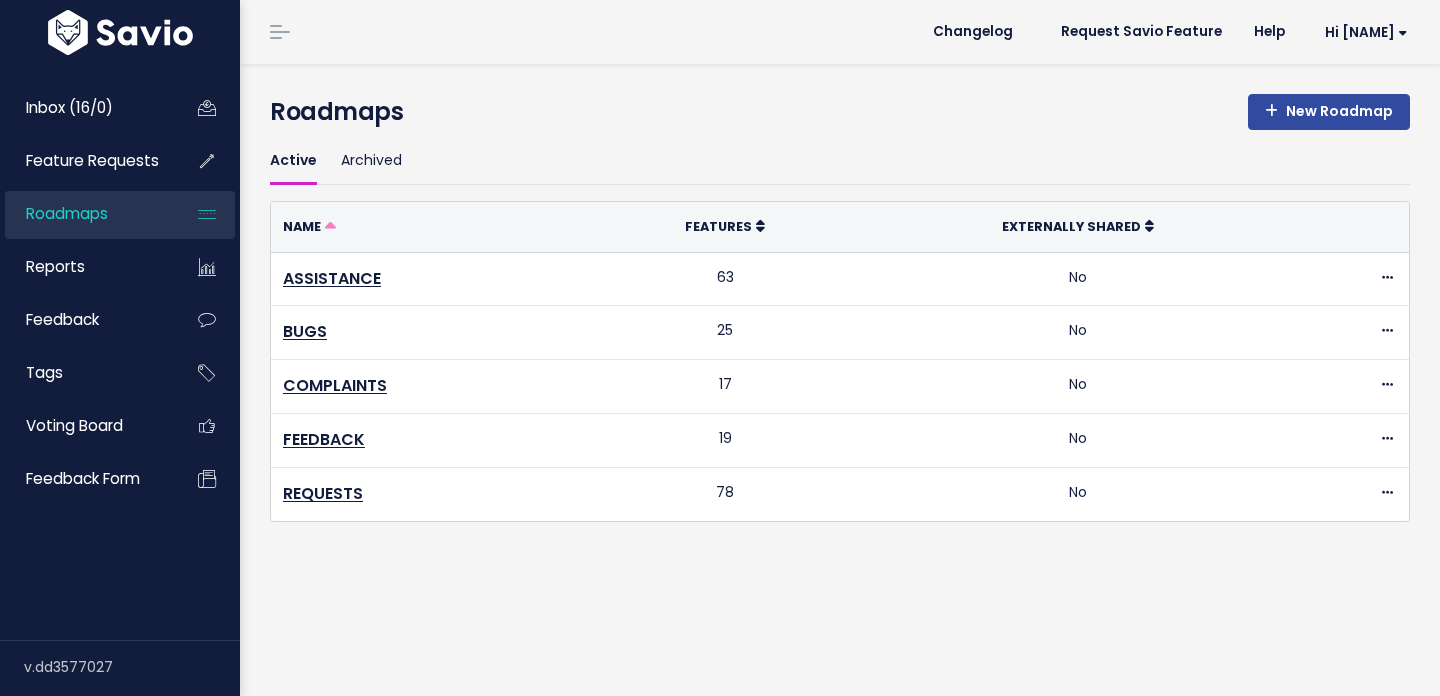scroll, scrollTop: 0, scrollLeft: 0, axis: both 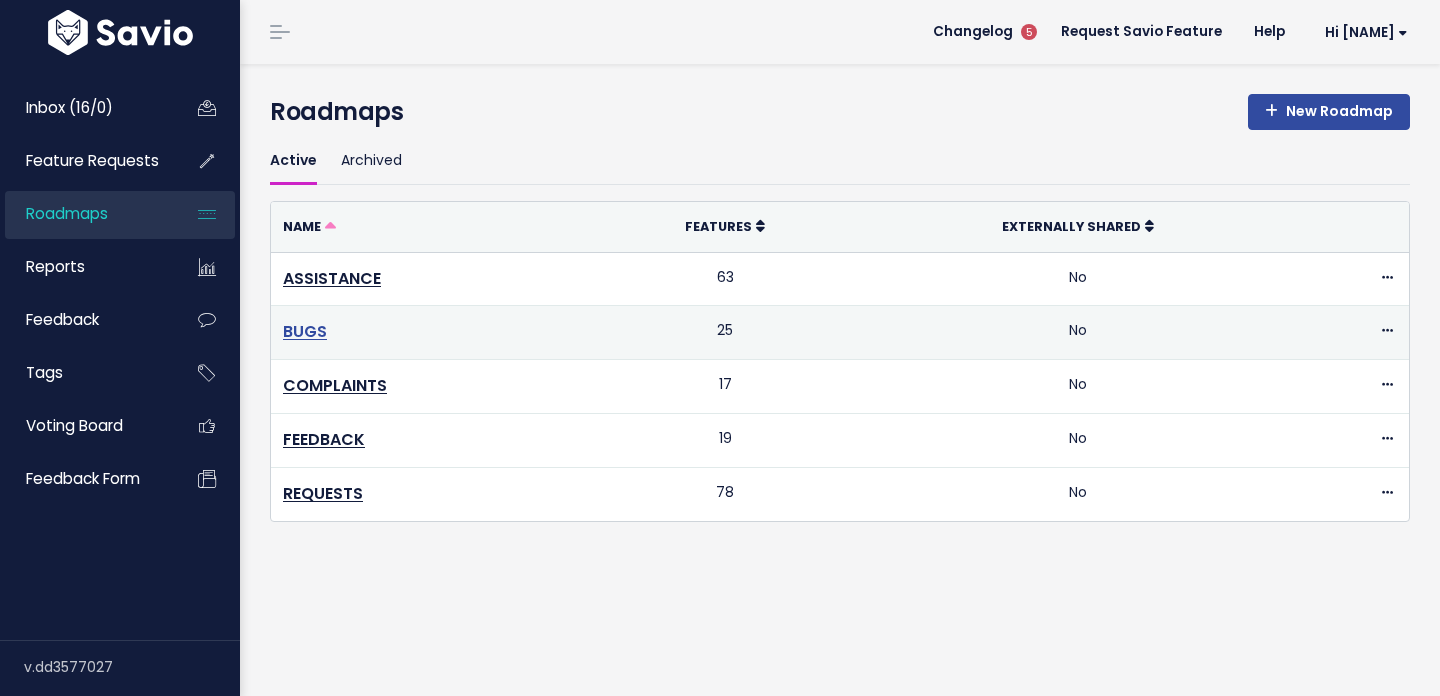 click on "BUGS" at bounding box center (305, 331) 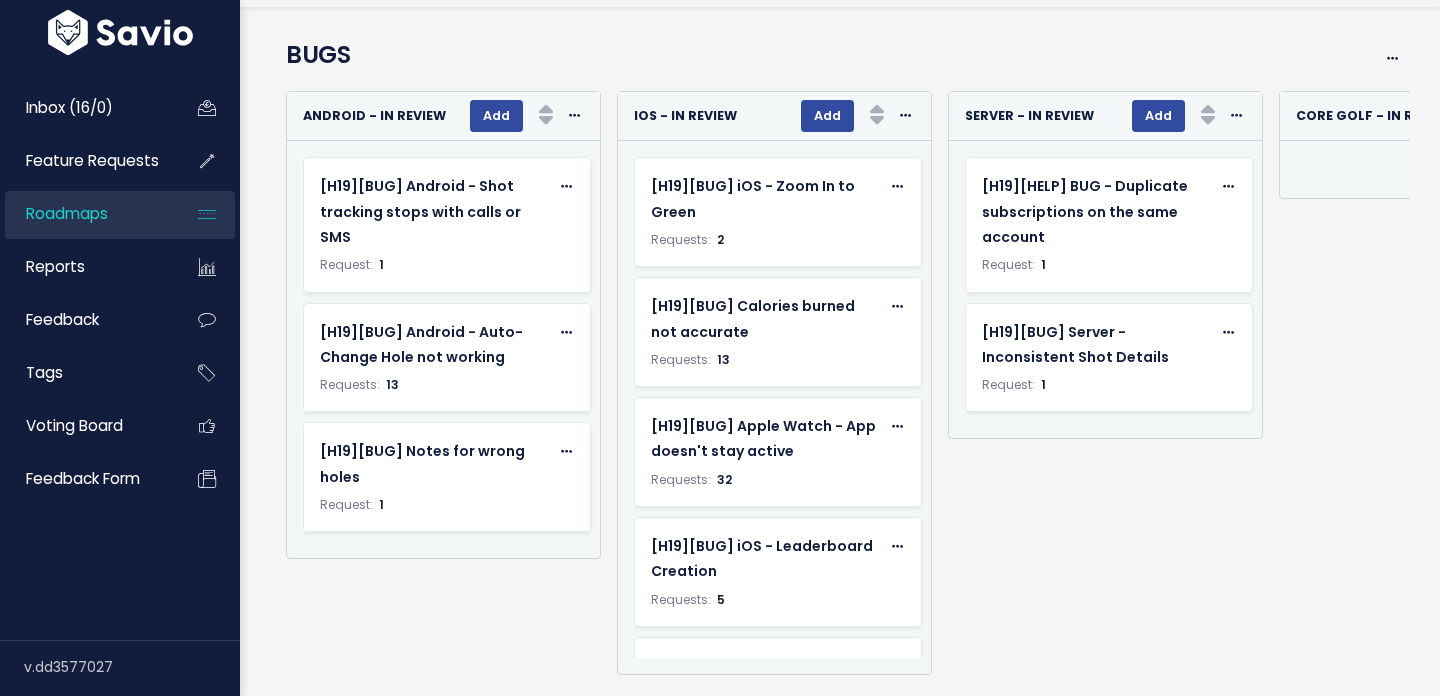 scroll, scrollTop: 94, scrollLeft: 0, axis: vertical 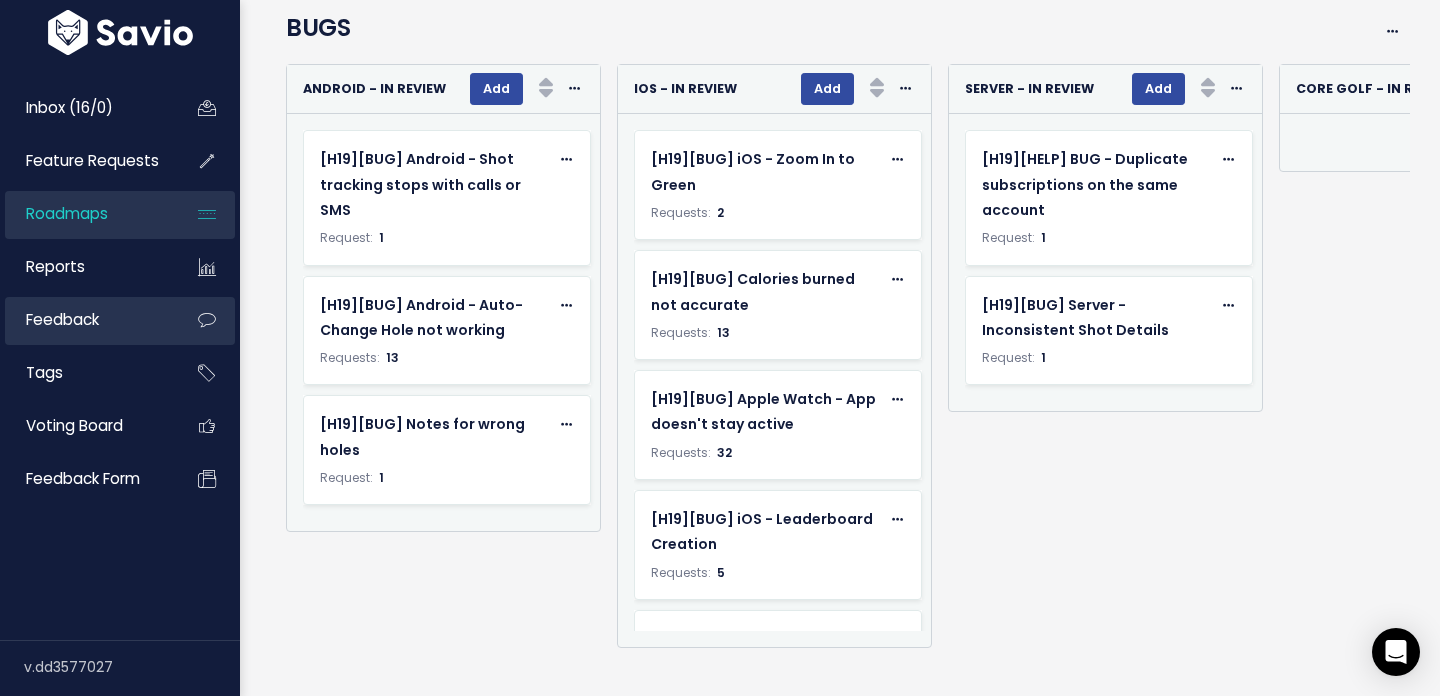 click on "Feedback" at bounding box center (62, 319) 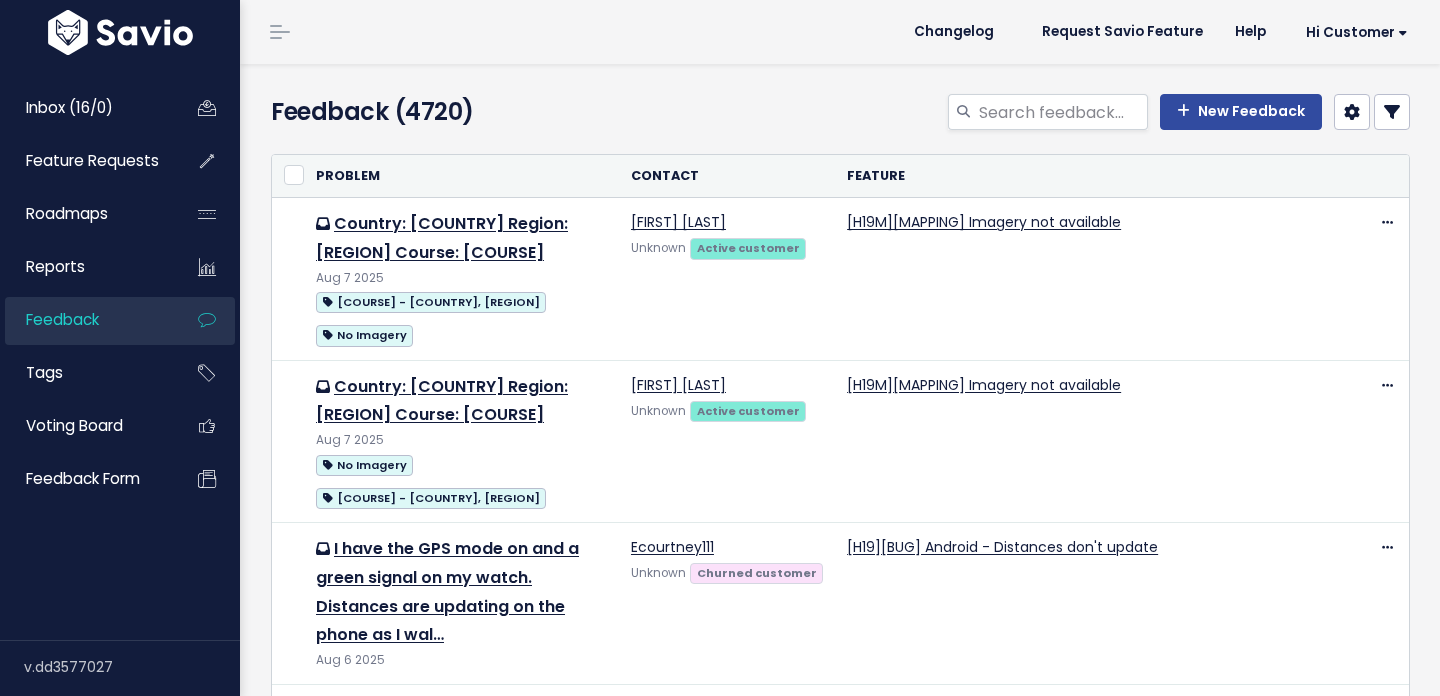 scroll, scrollTop: 0, scrollLeft: 0, axis: both 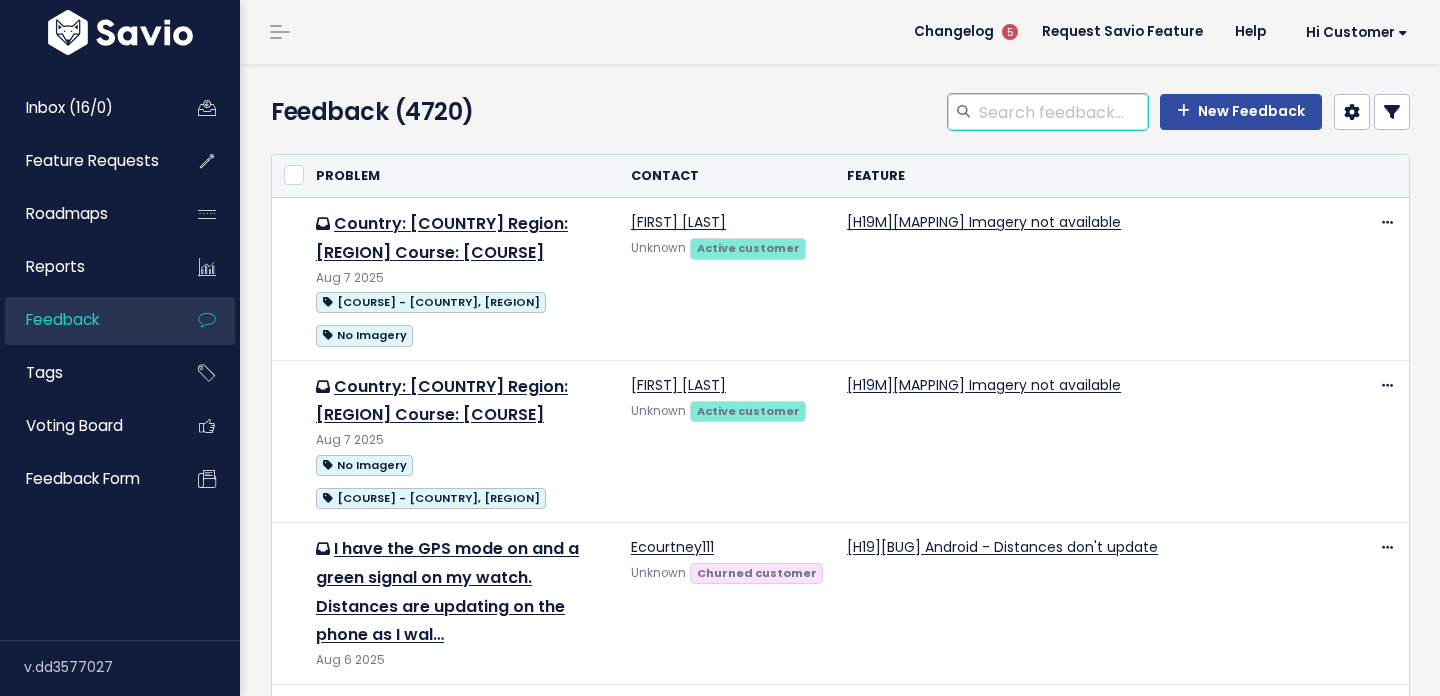 click at bounding box center (1062, 112) 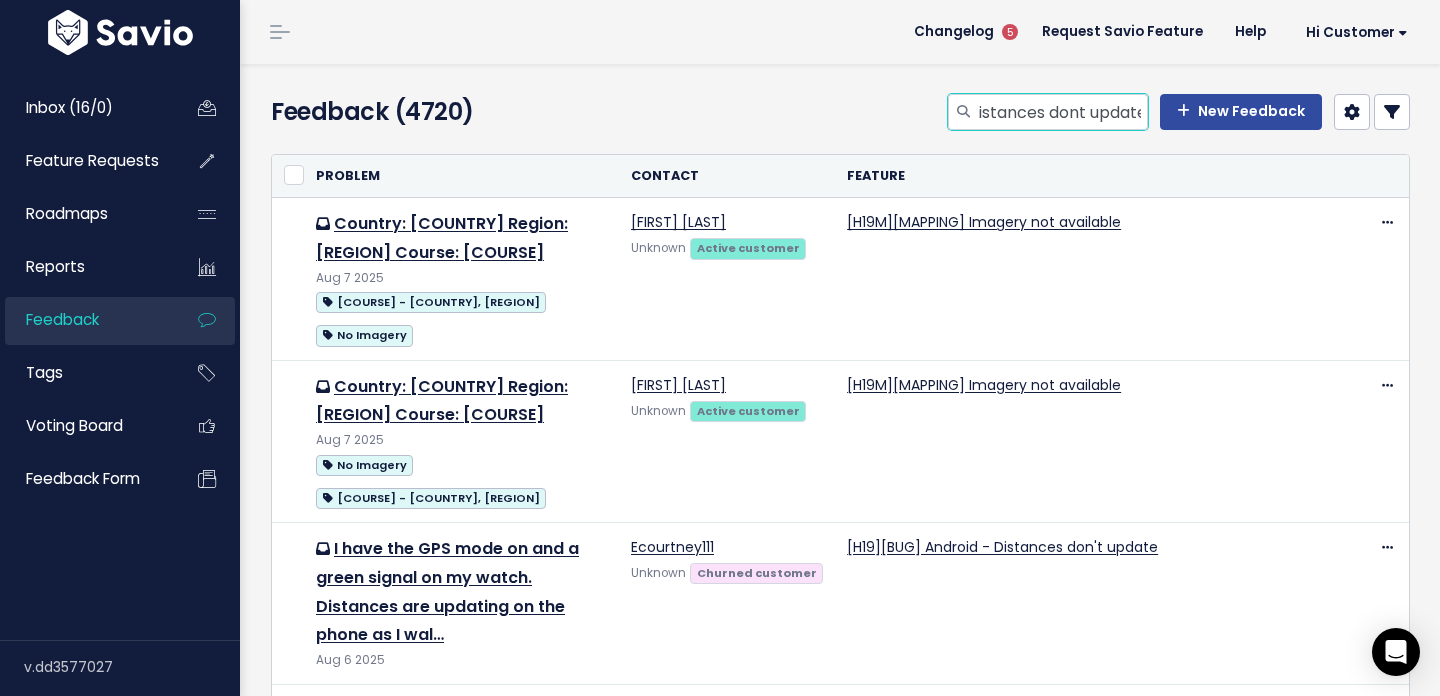 scroll, scrollTop: 0, scrollLeft: 20, axis: horizontal 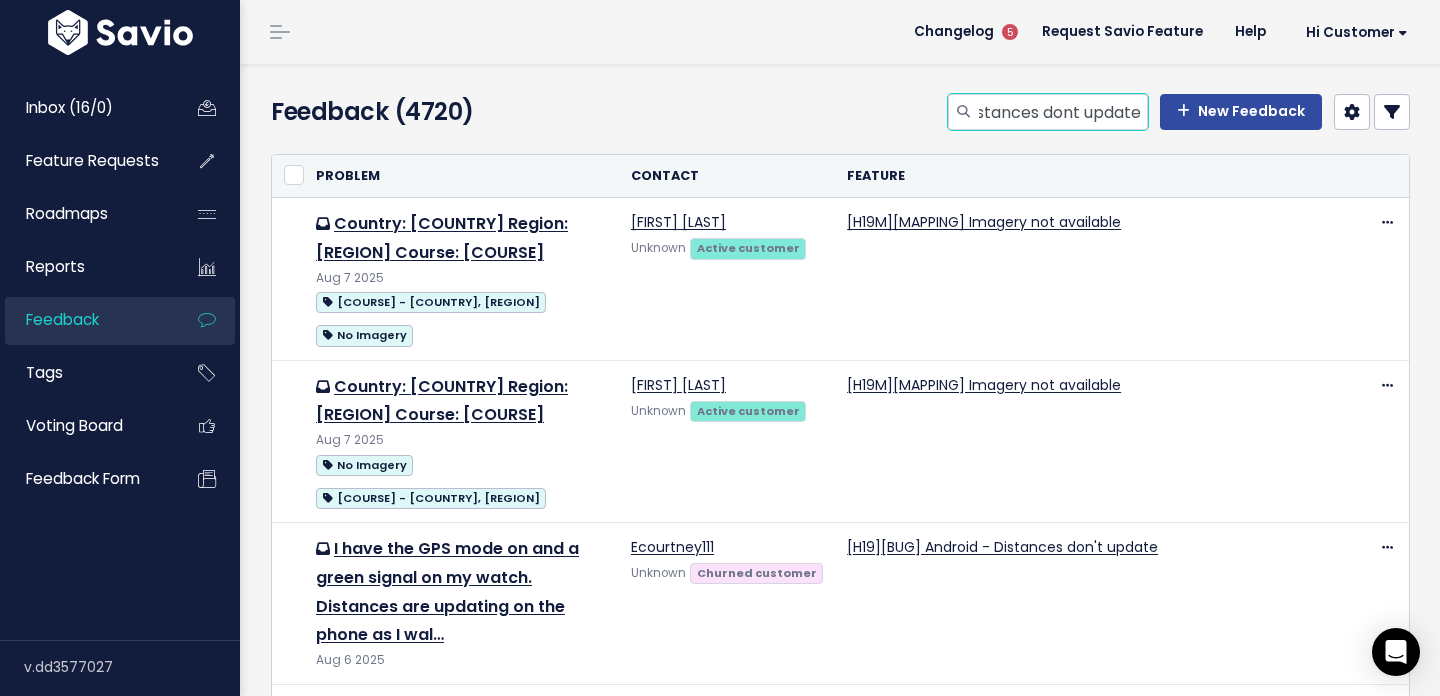 type on "distances dont update" 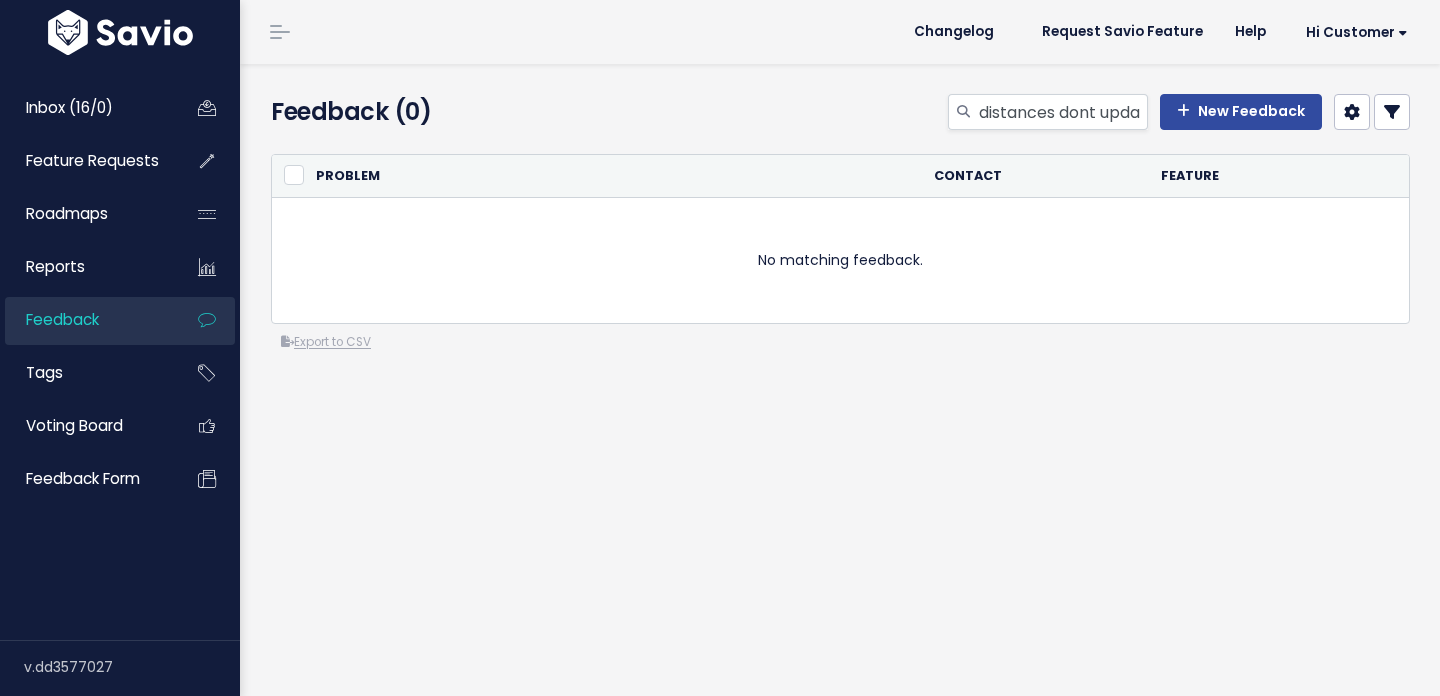 scroll, scrollTop: 0, scrollLeft: 0, axis: both 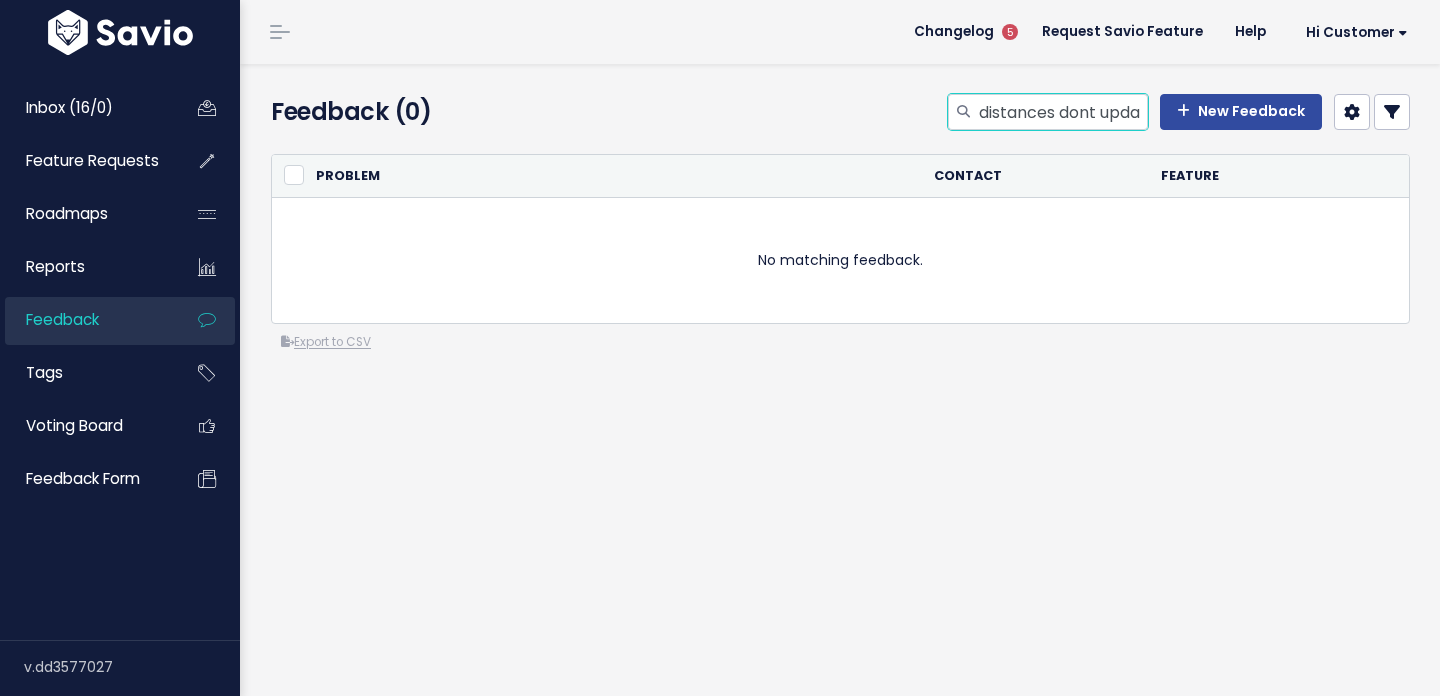click on "distances dont update" at bounding box center (1062, 112) 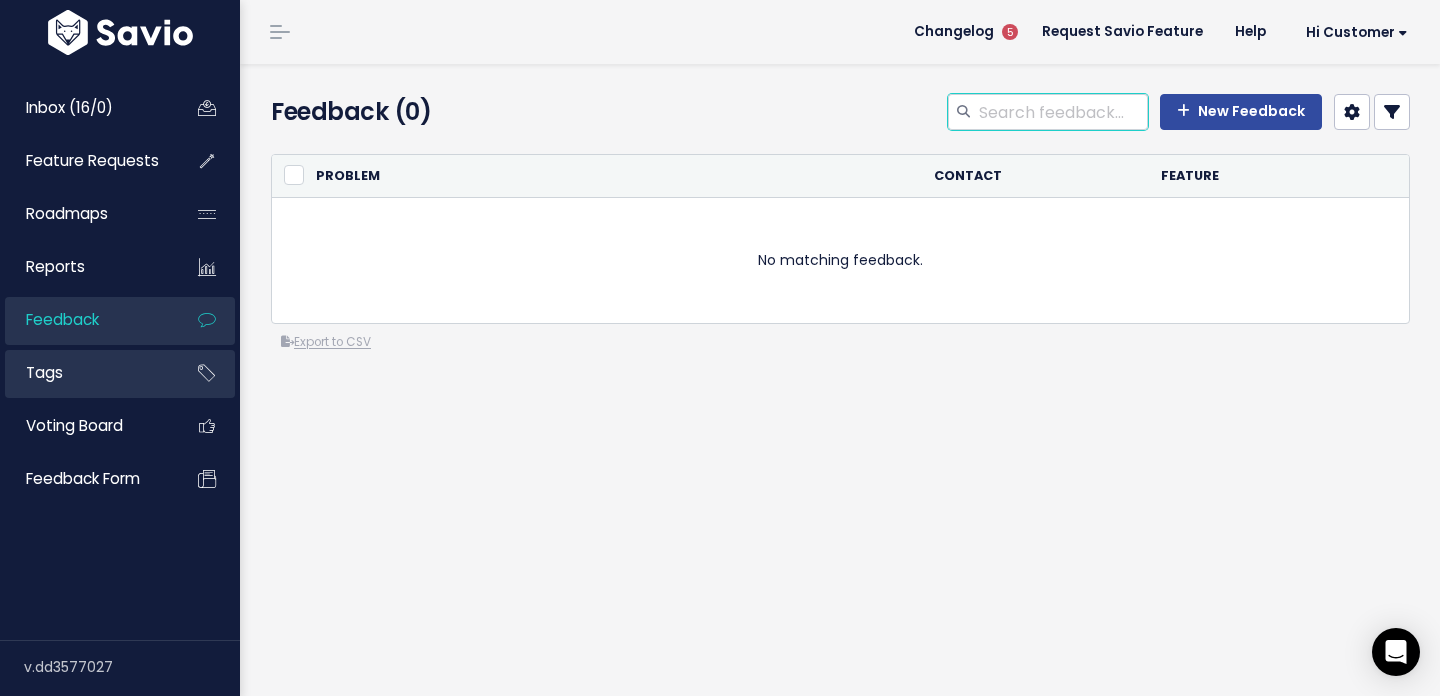 type 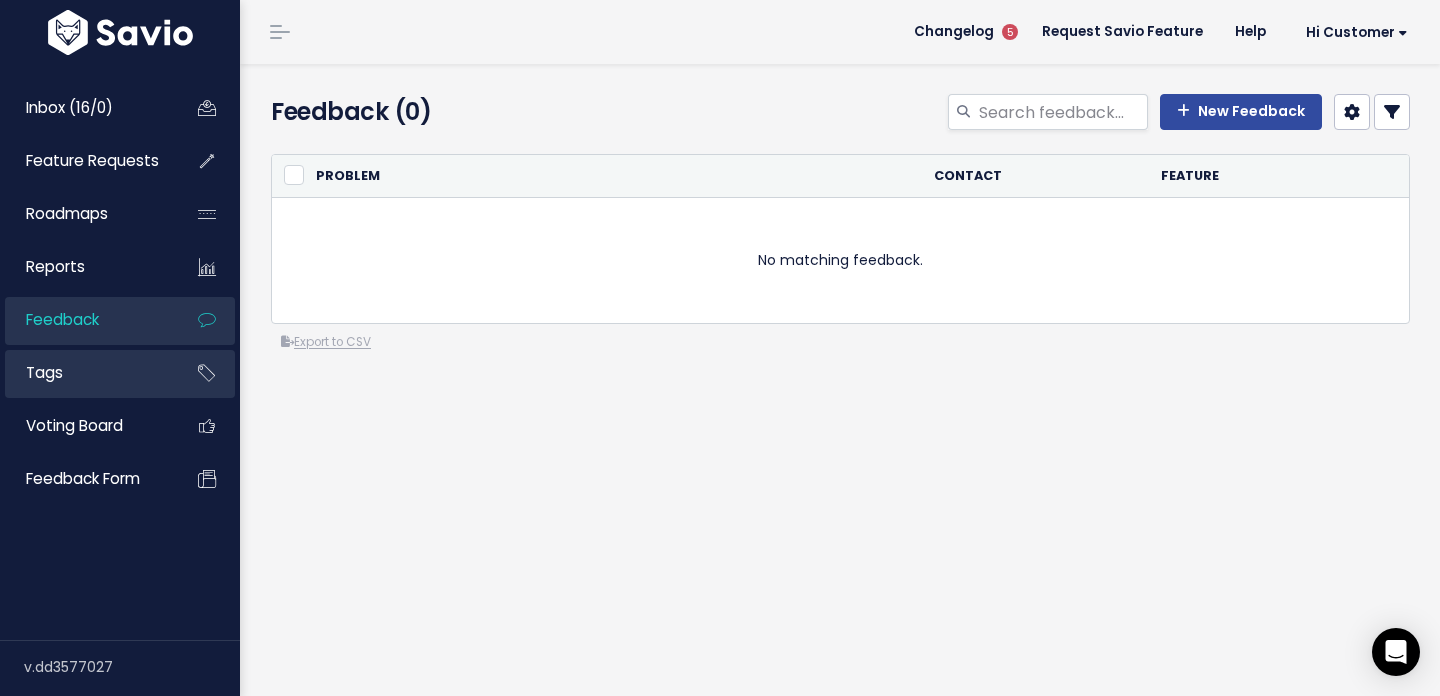 click on "Tags" at bounding box center [85, 373] 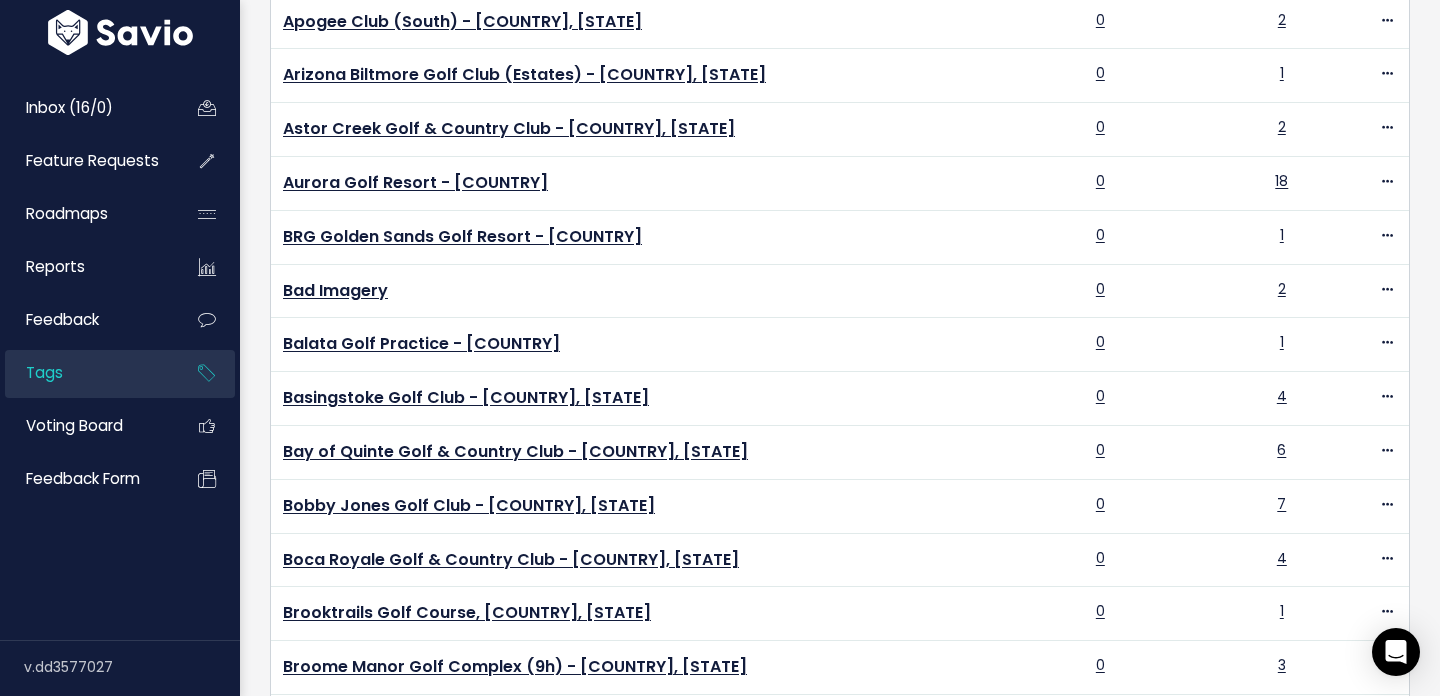 scroll, scrollTop: 0, scrollLeft: 0, axis: both 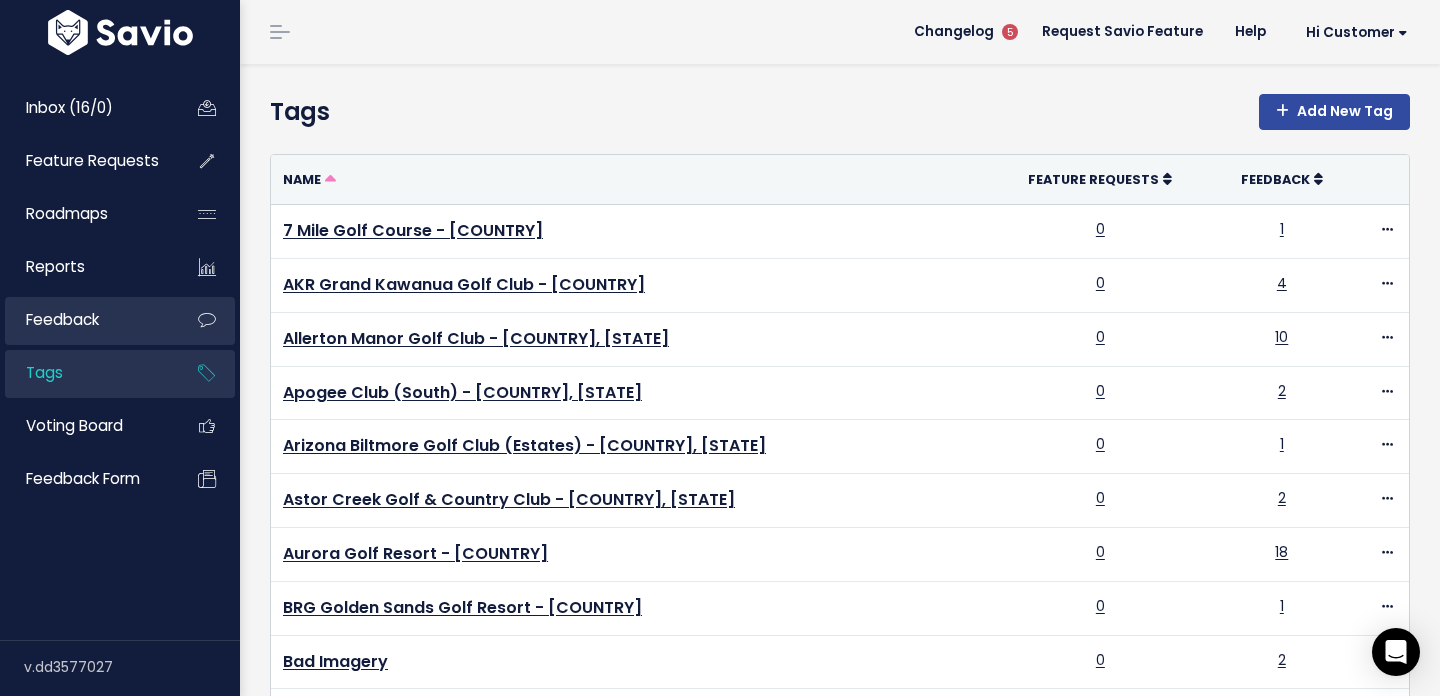 click on "Feedback" at bounding box center [62, 319] 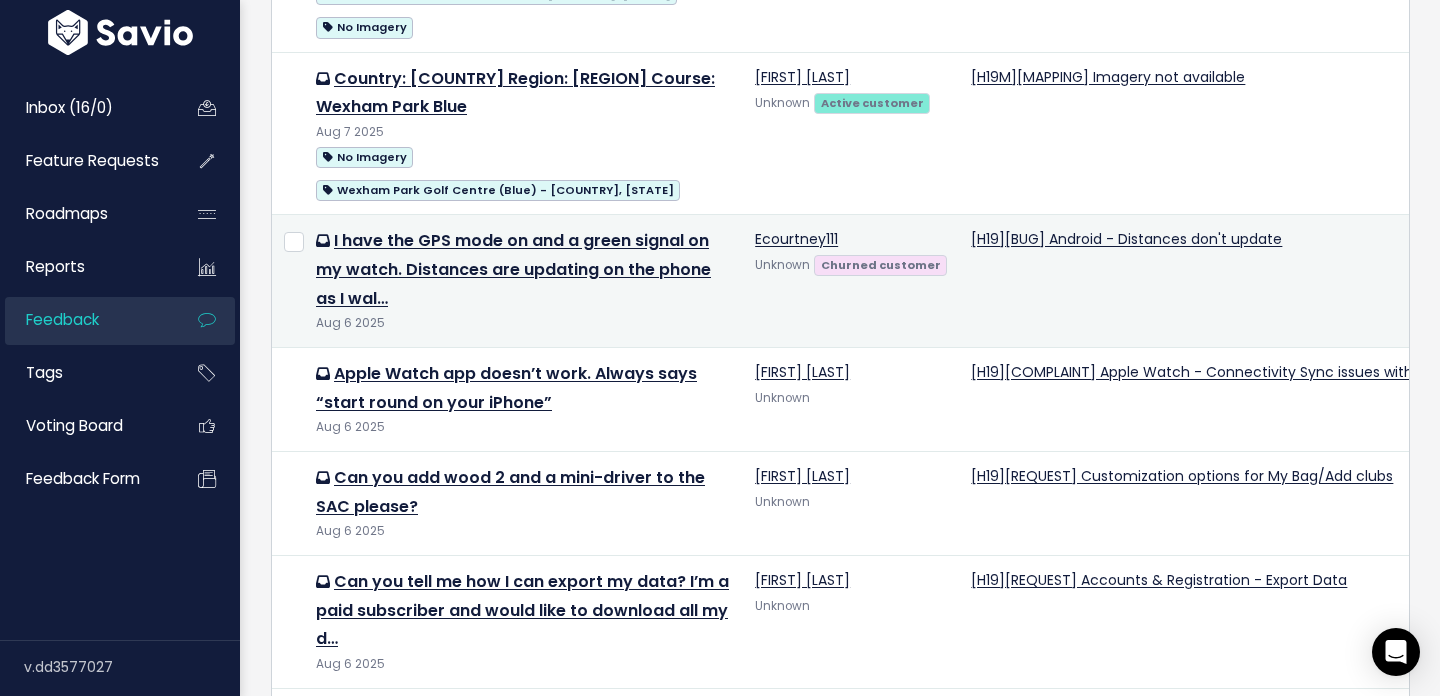 scroll, scrollTop: 309, scrollLeft: 0, axis: vertical 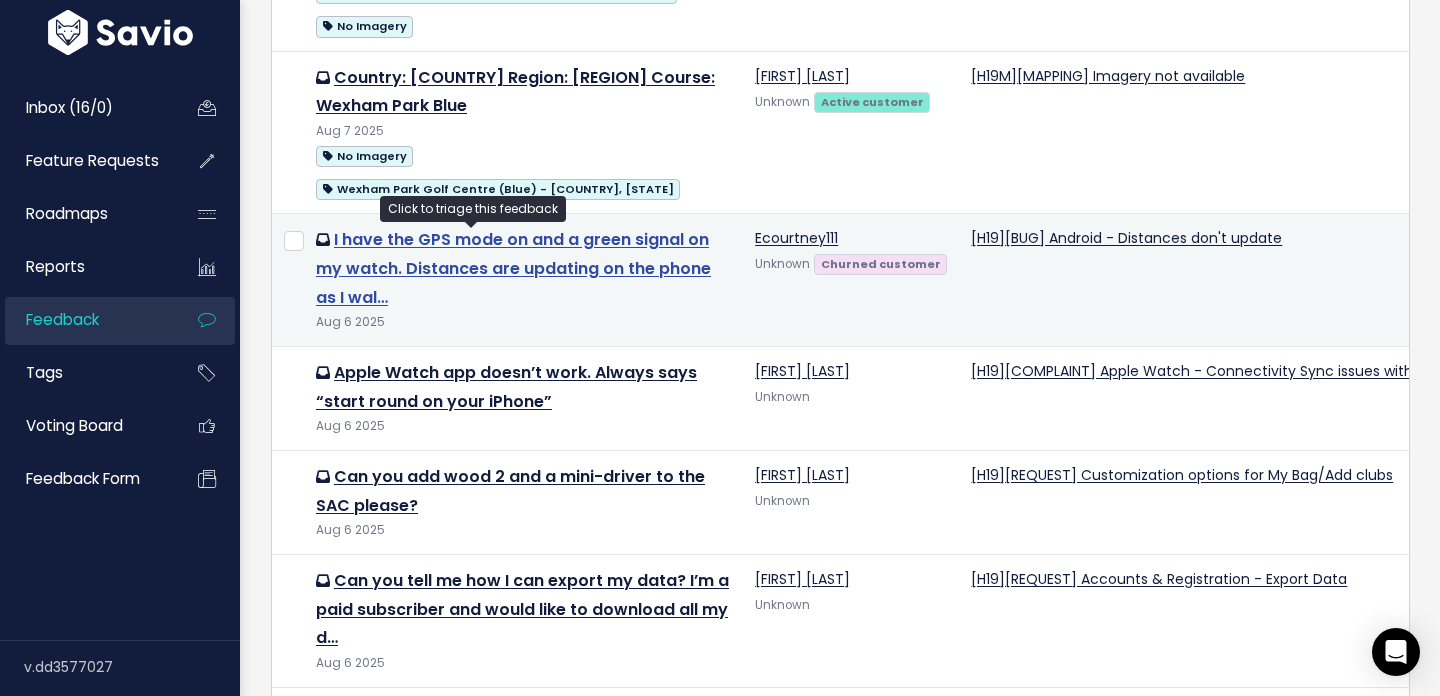 click on "I have the GPS mode on and a green signal on my watch. Distances are updating on the phone as I wal…" at bounding box center [513, 268] 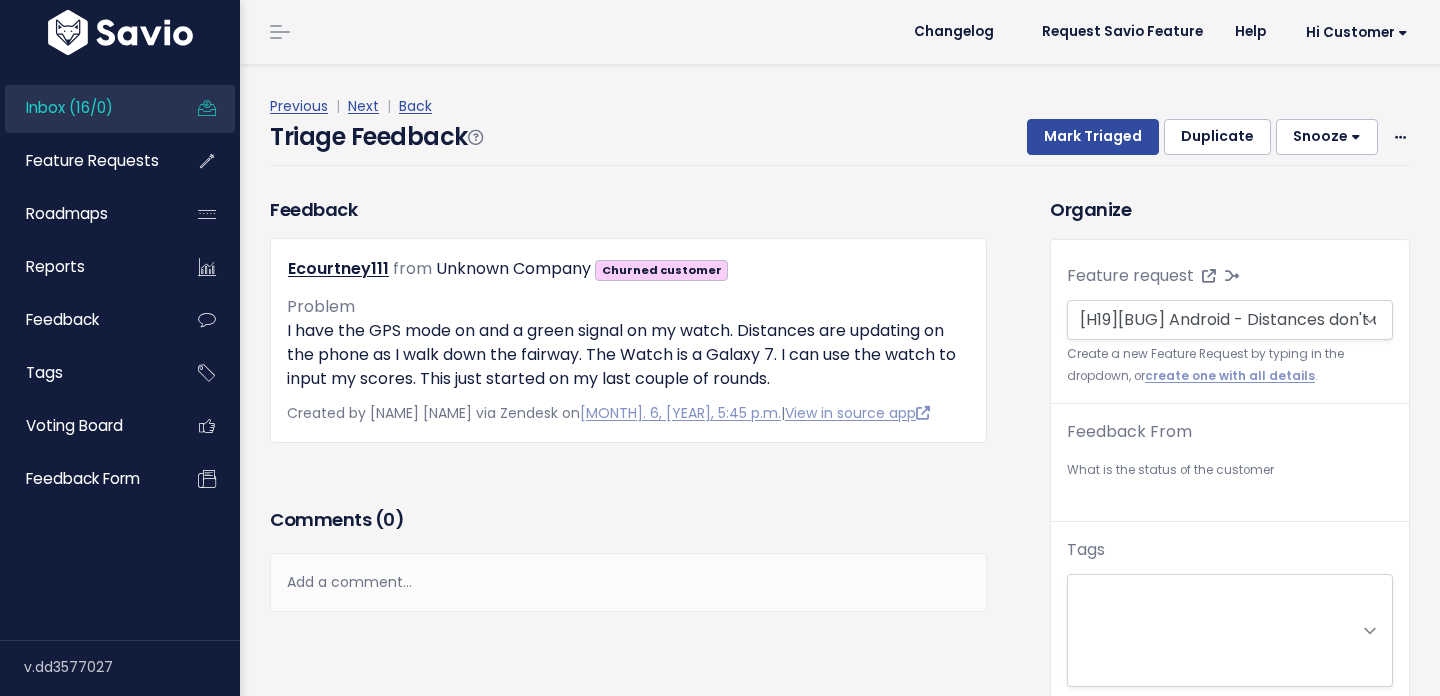 scroll, scrollTop: 0, scrollLeft: 0, axis: both 